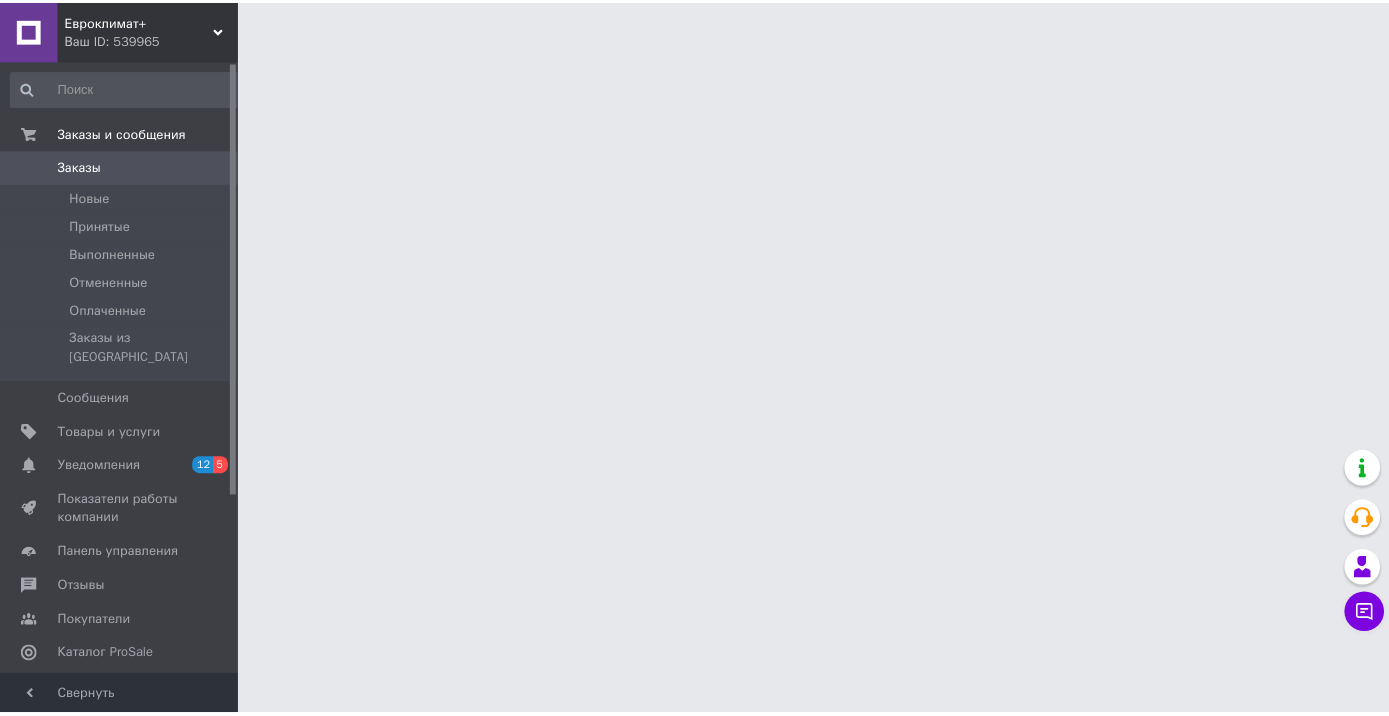 scroll, scrollTop: 0, scrollLeft: 0, axis: both 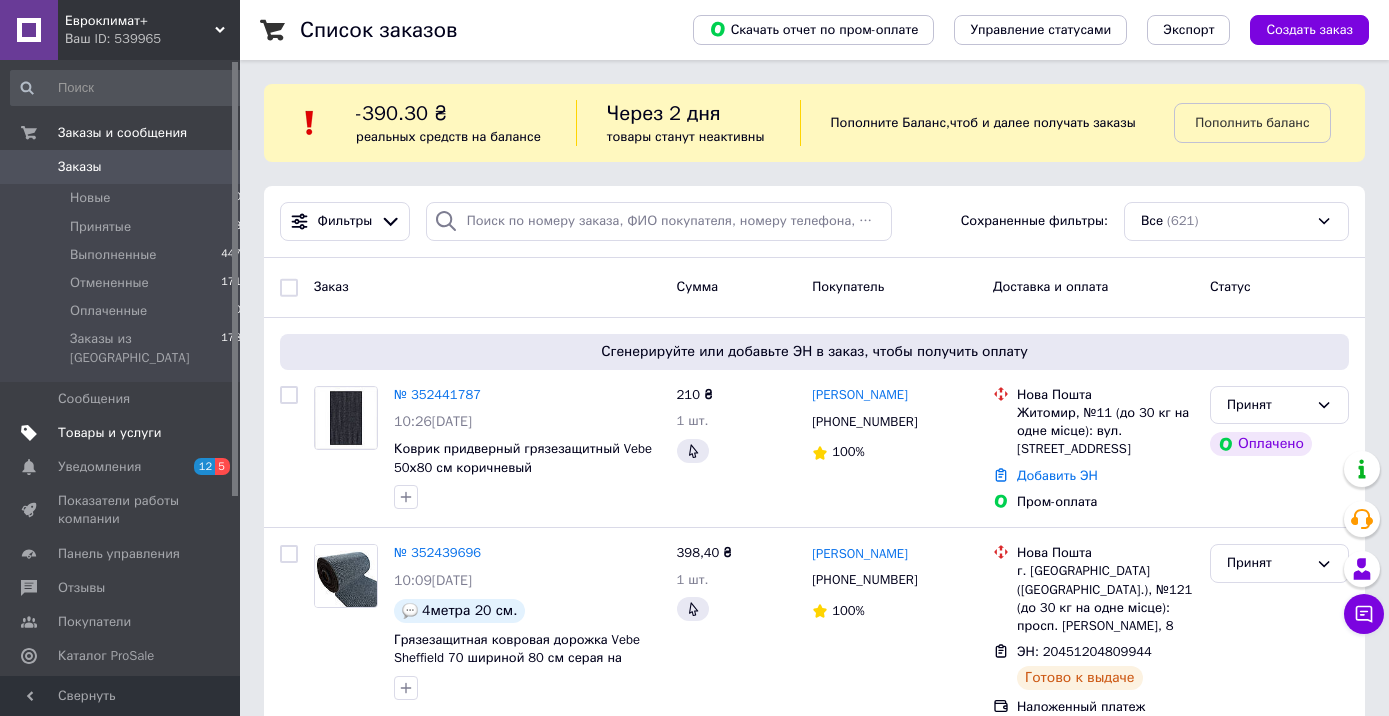 click on "Товары и услуги" at bounding box center (110, 433) 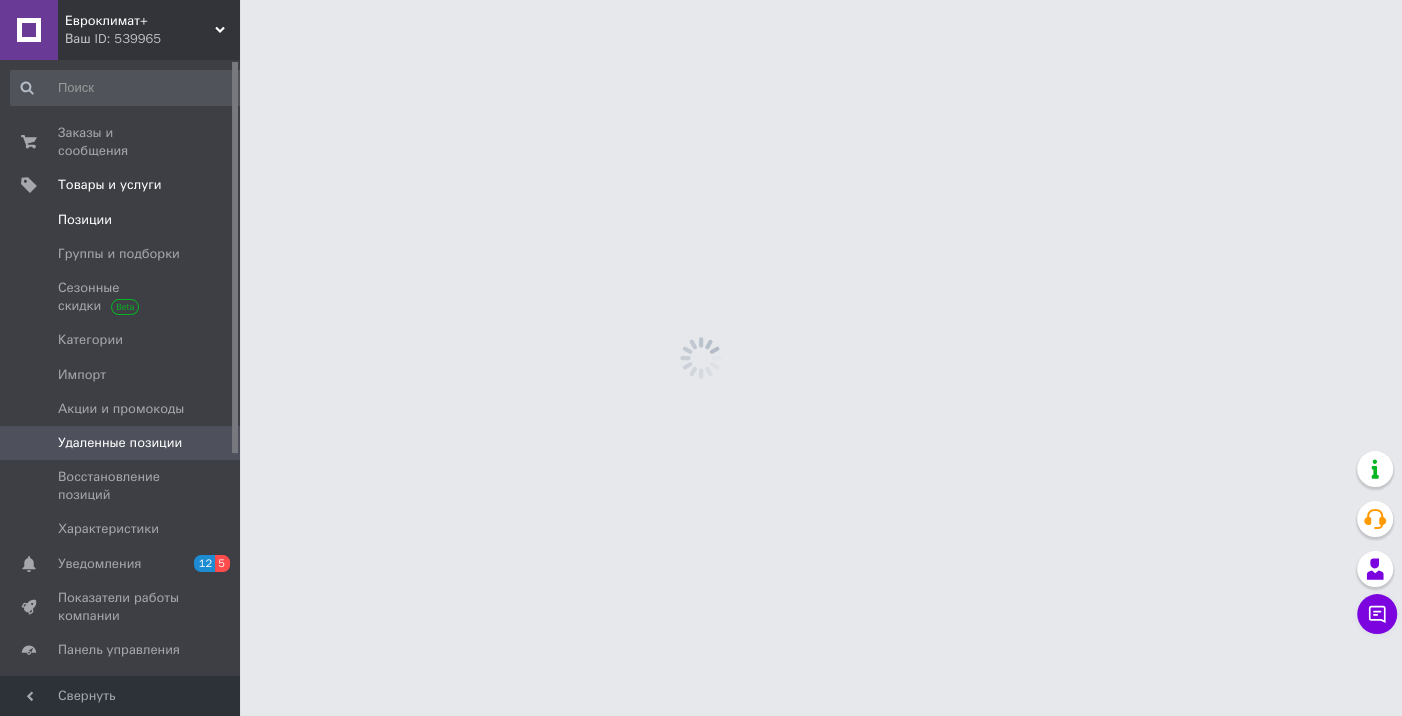 click on "Позиции" at bounding box center (85, 220) 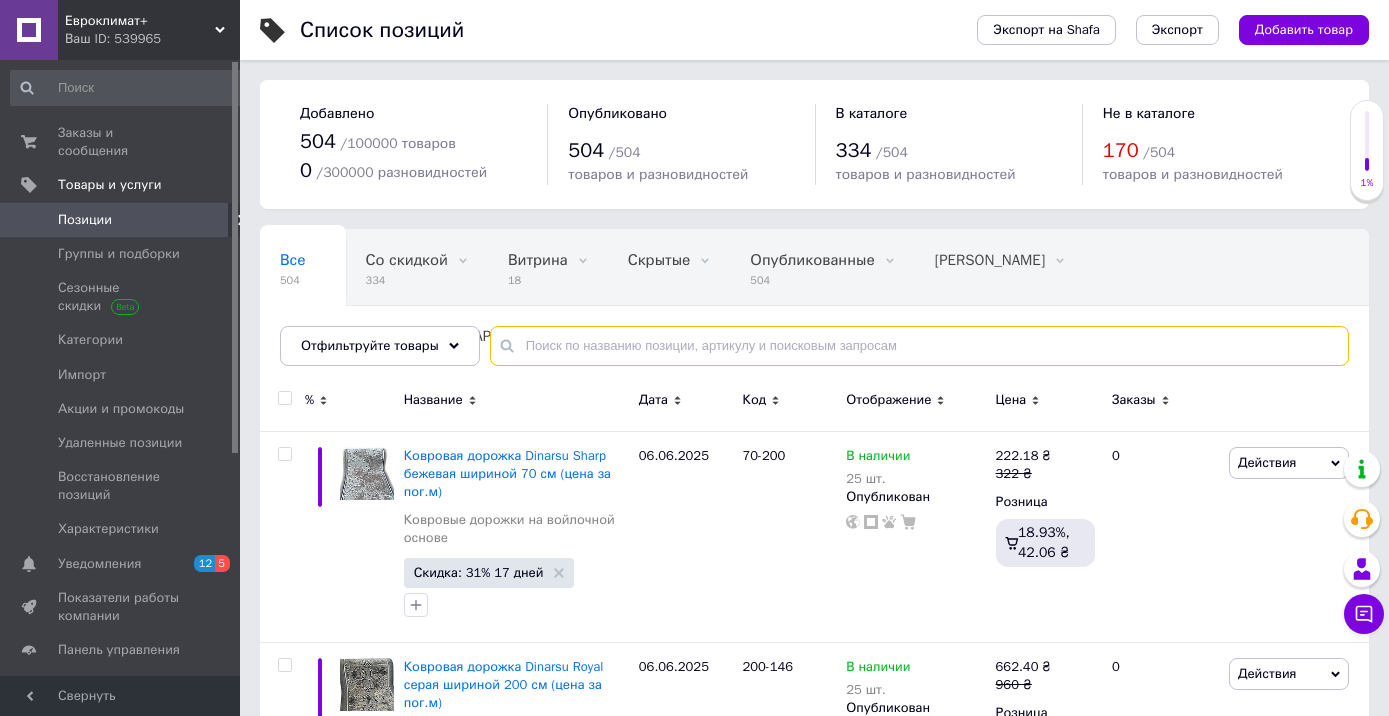 click at bounding box center [919, 346] 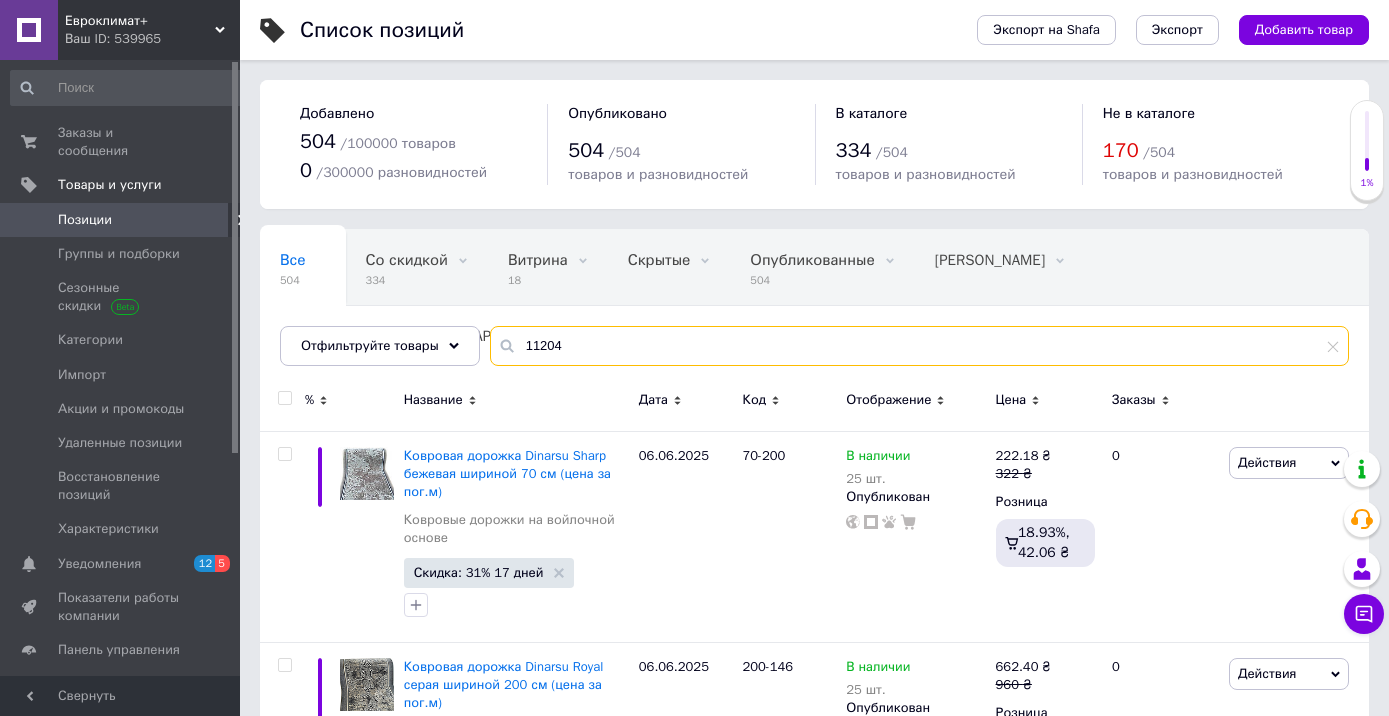click on "11204" at bounding box center (919, 346) 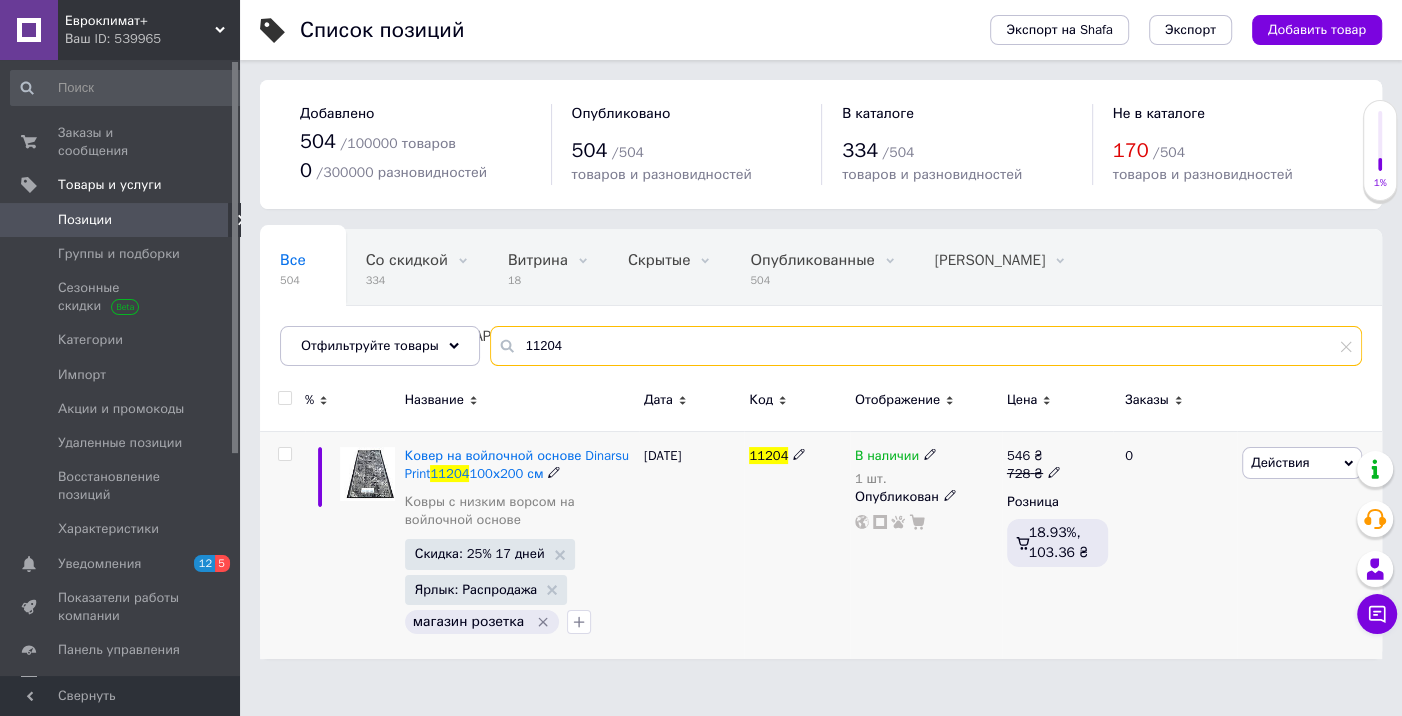 type on "11204" 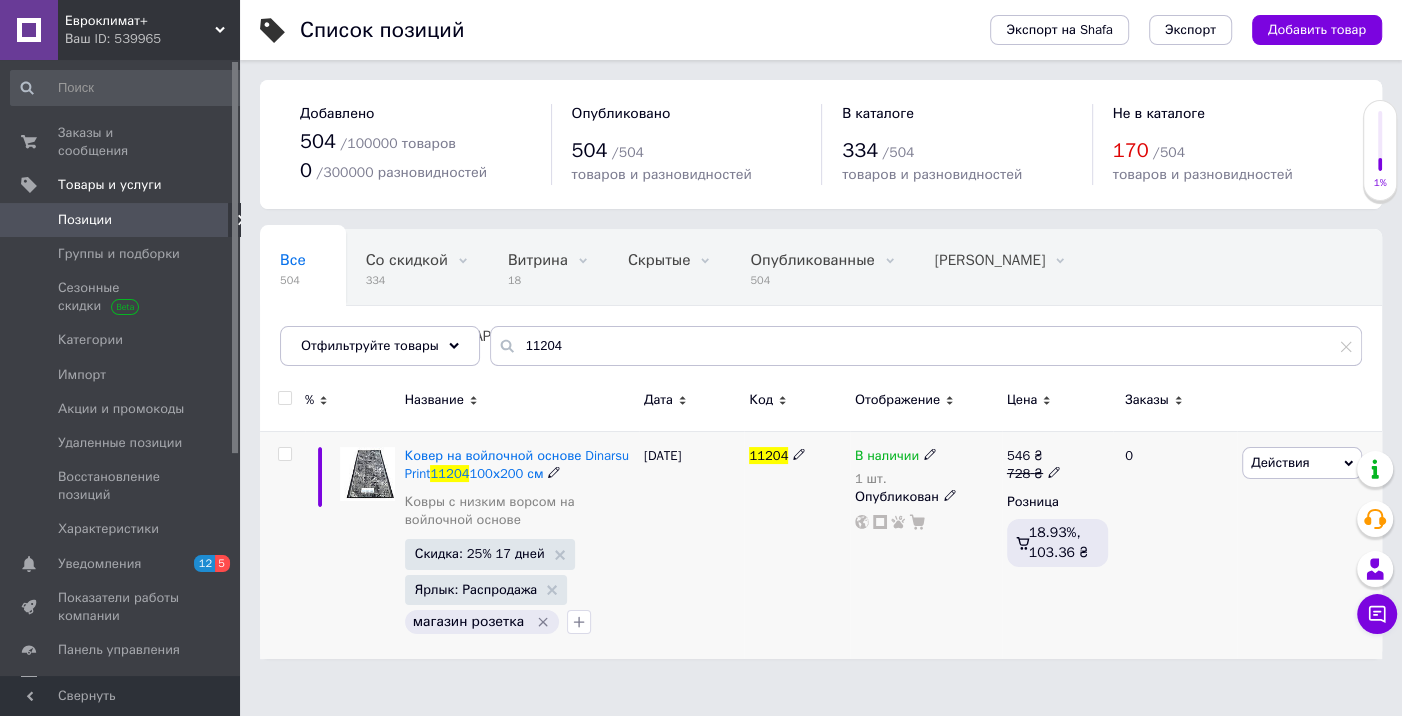 click on "В наличии" at bounding box center [887, 458] 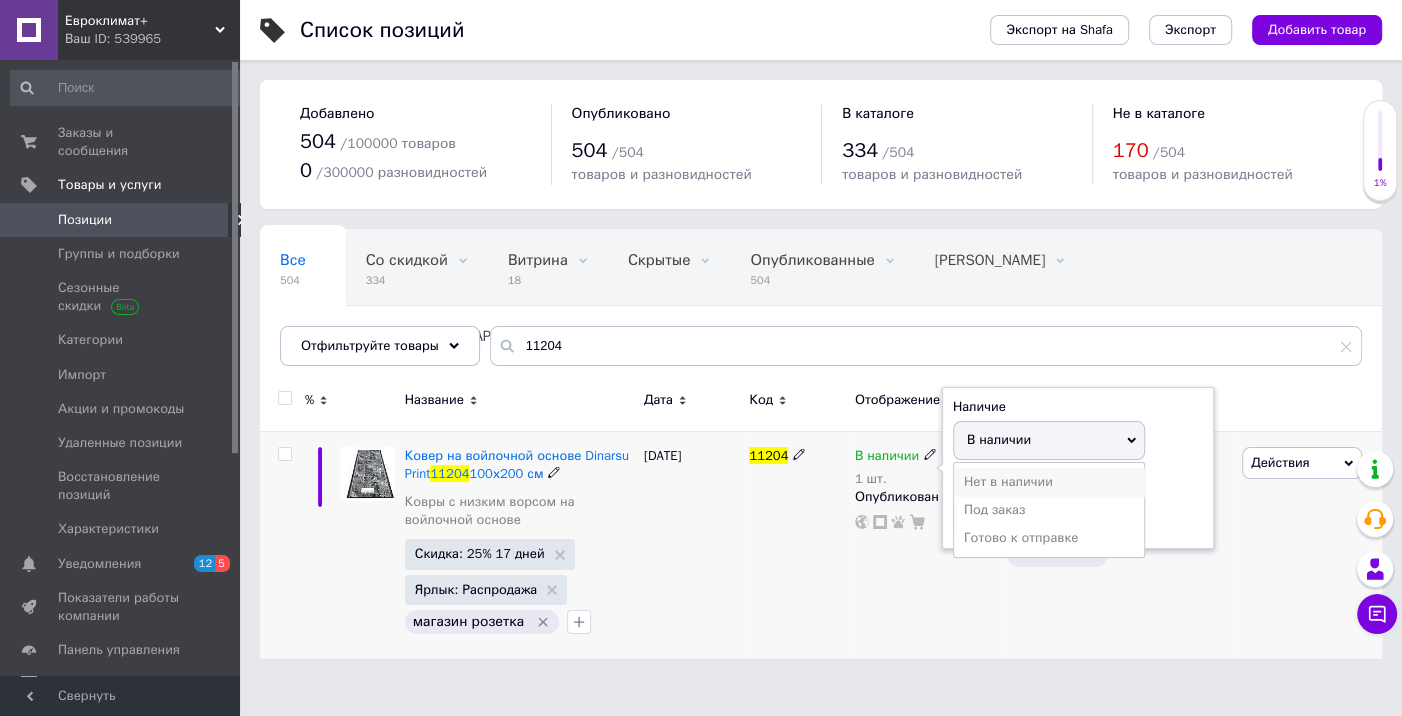 click on "Нет в наличии" at bounding box center [1049, 482] 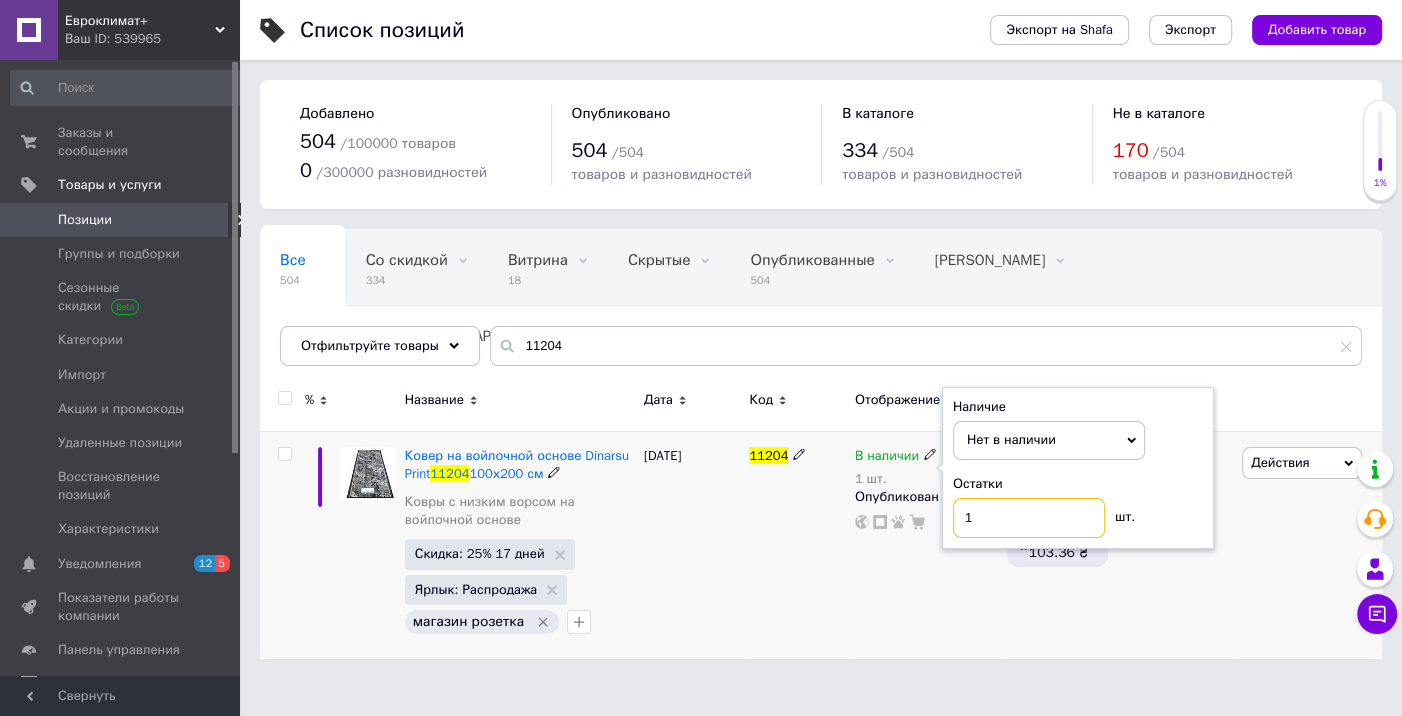 click on "1" at bounding box center [1029, 518] 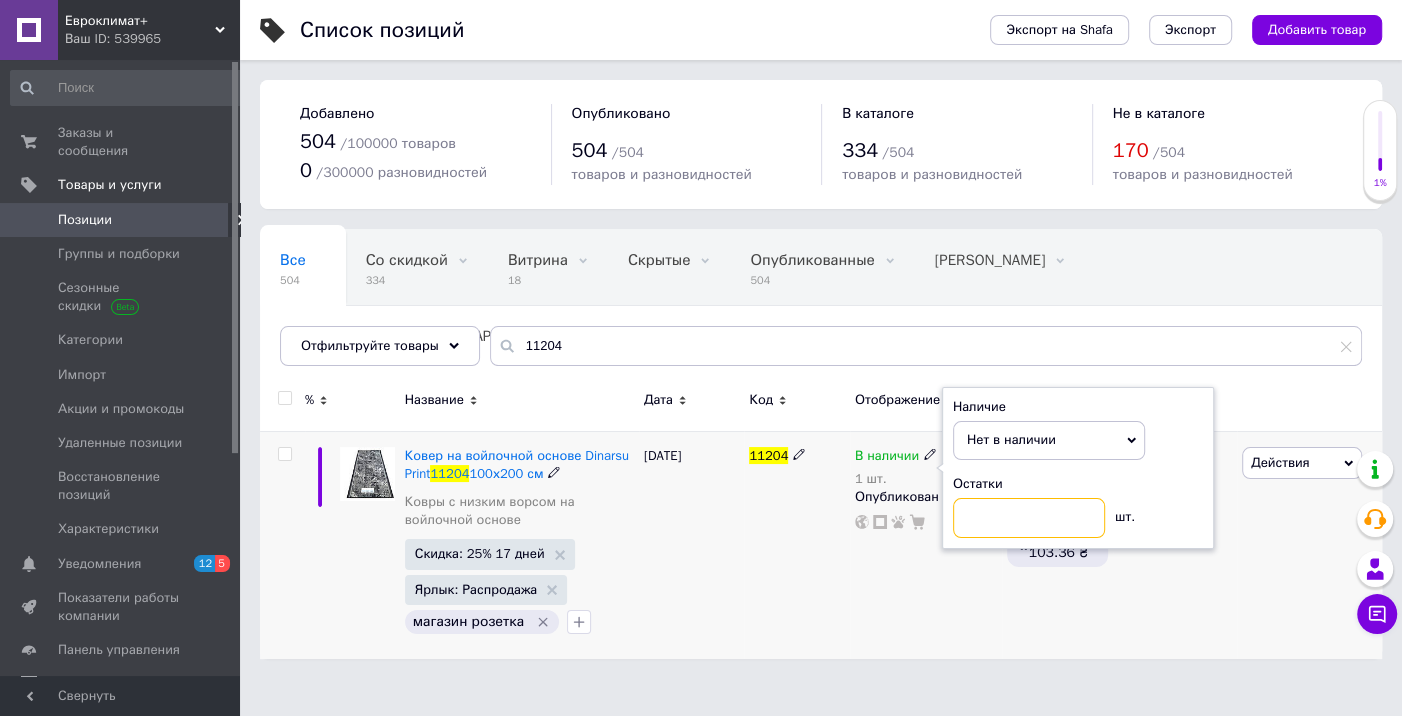 type 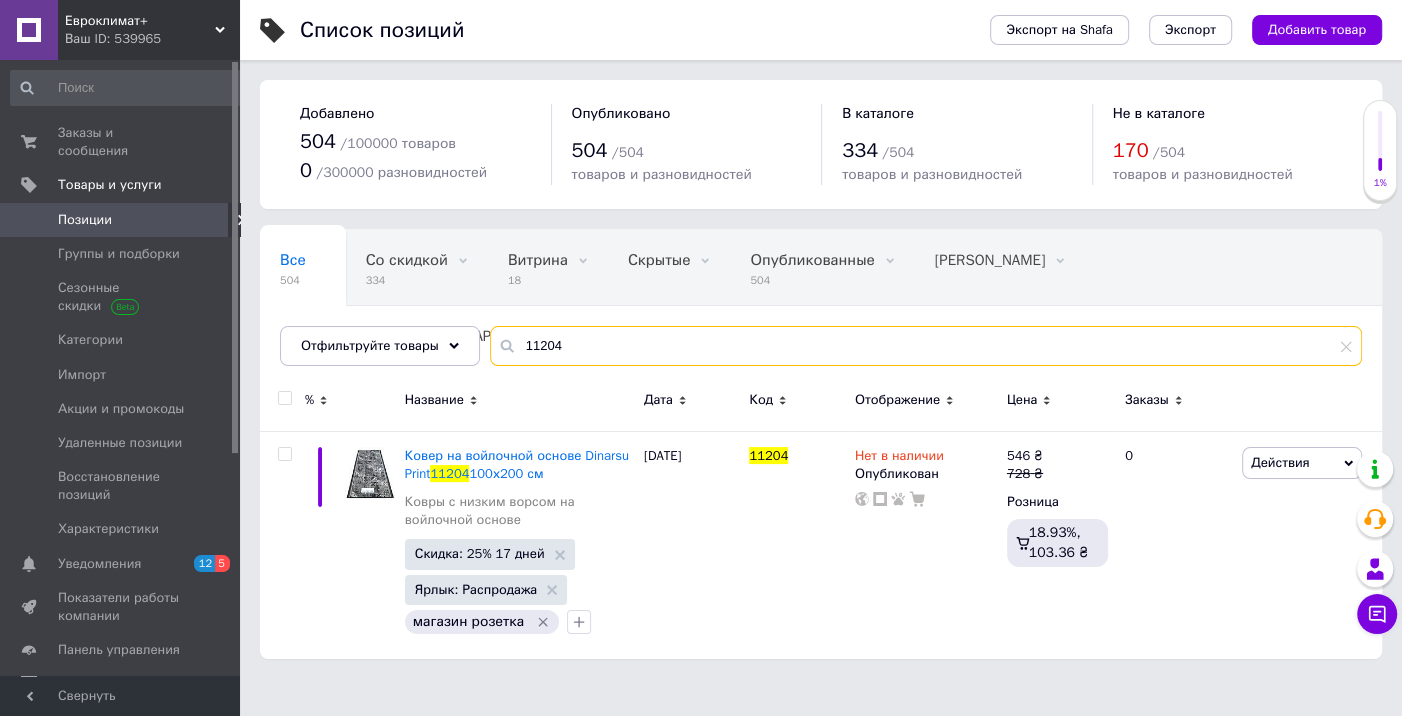 click on "11204" at bounding box center [926, 346] 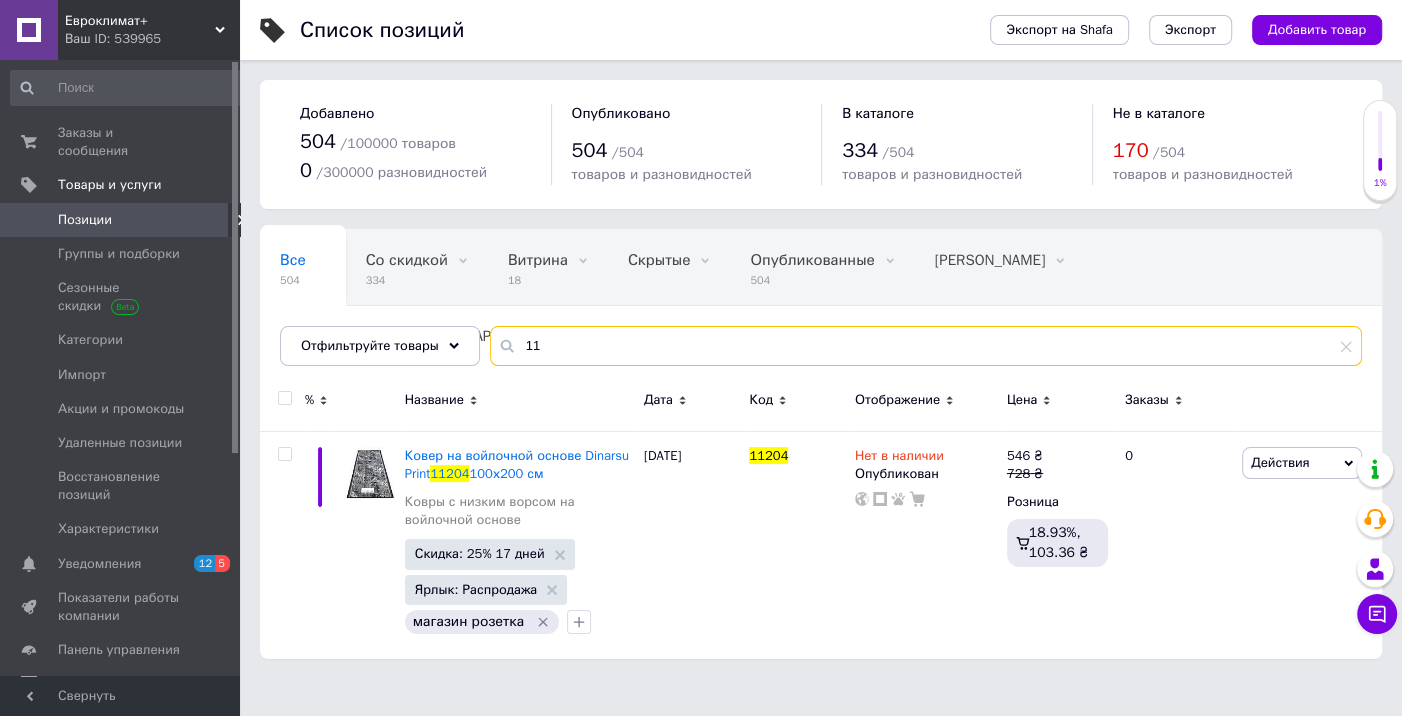 type on "1" 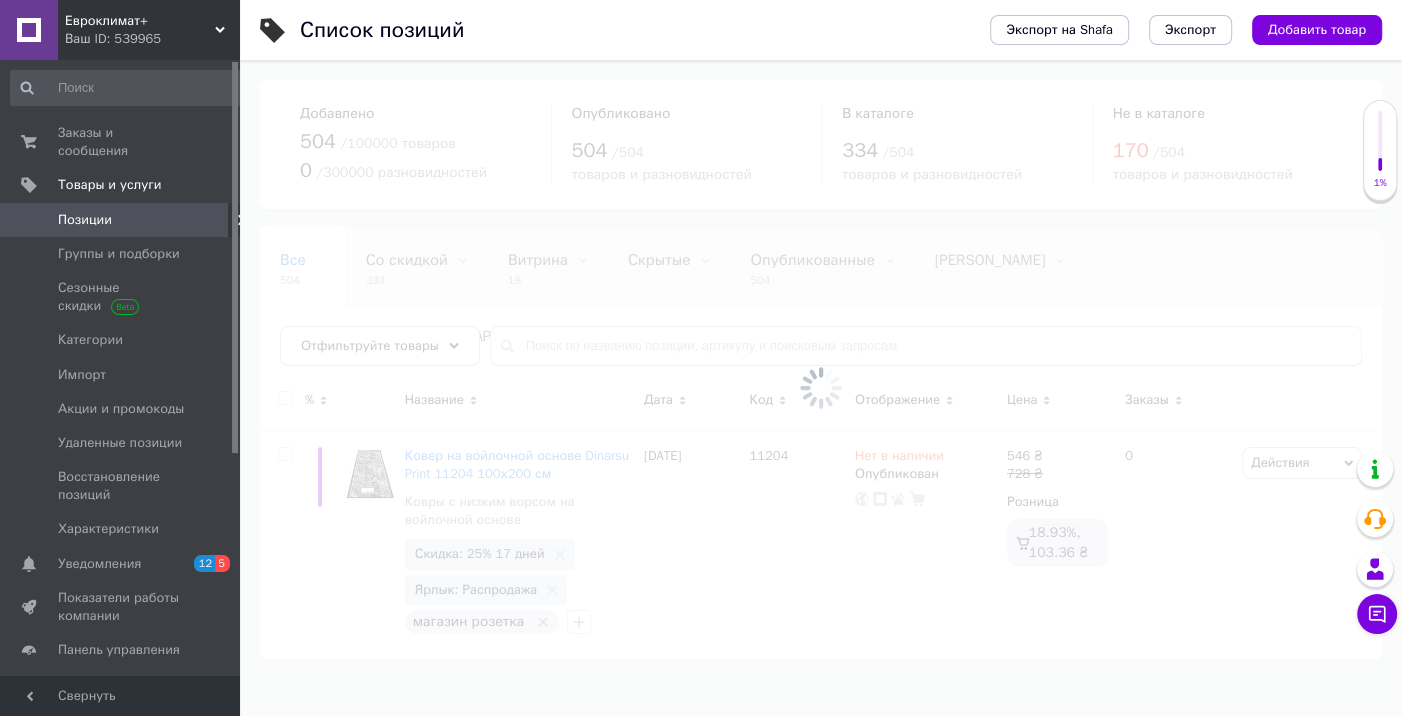 click at bounding box center (821, 388) 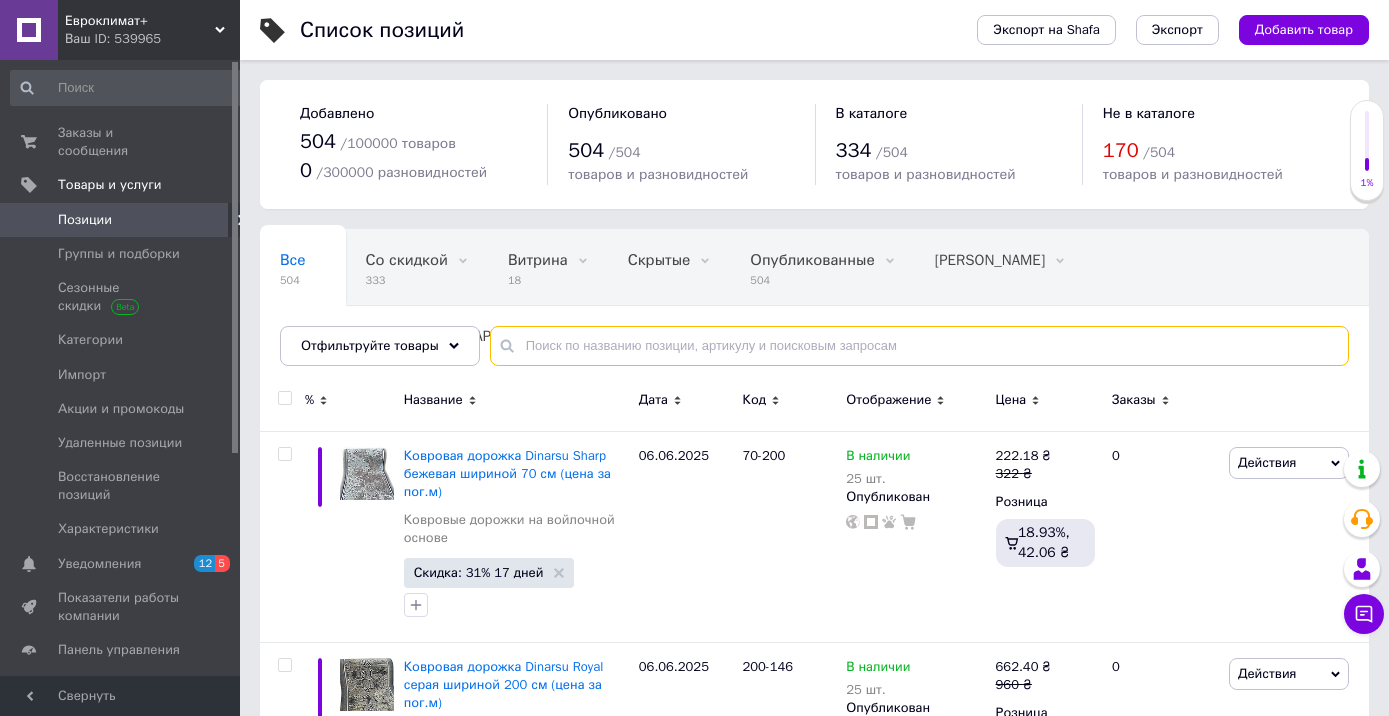 click at bounding box center (919, 346) 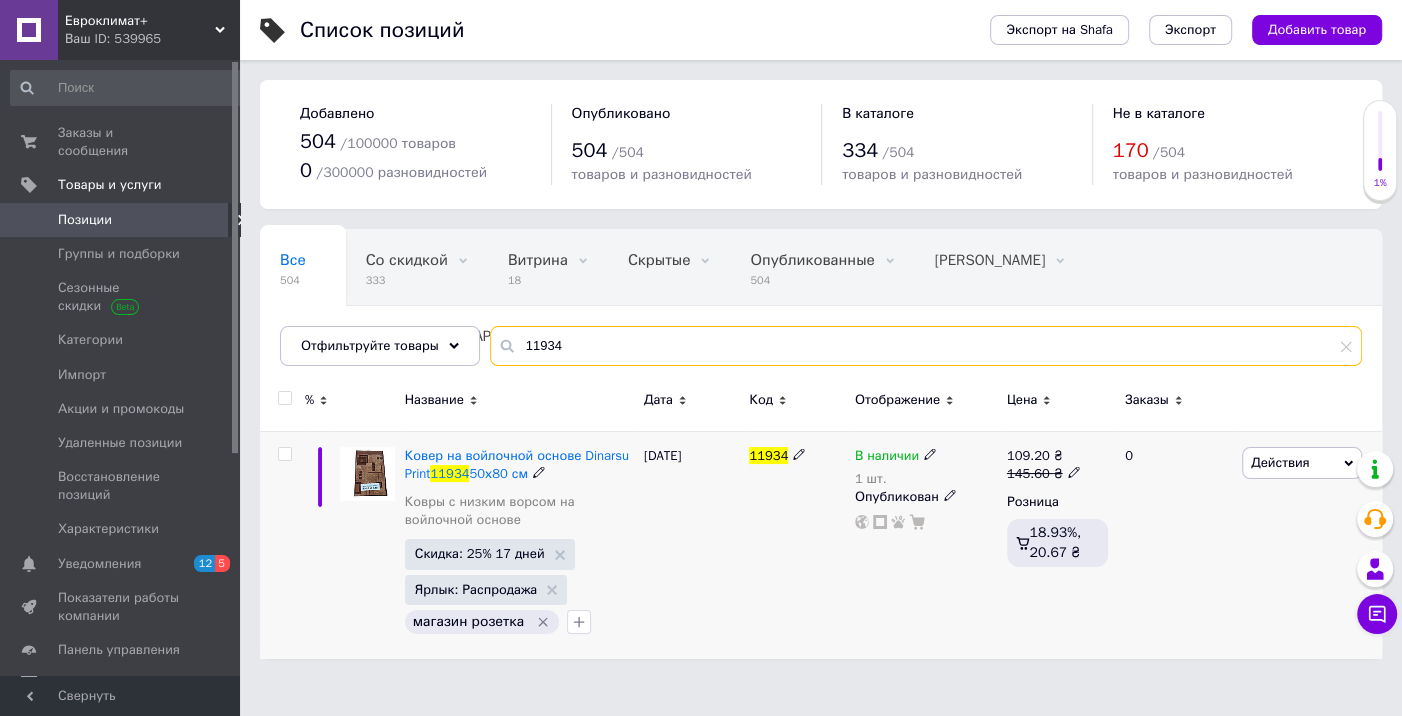 type on "11934" 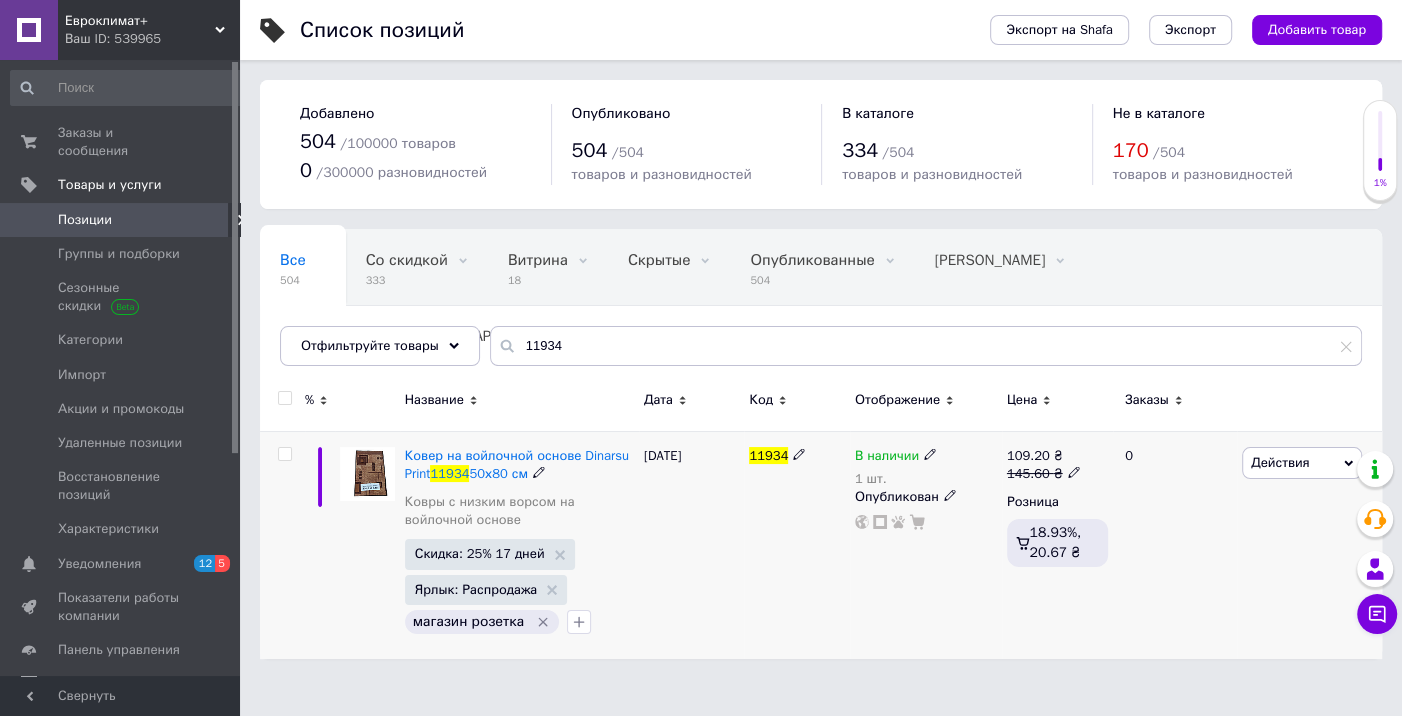 click on "В наличии" at bounding box center [887, 458] 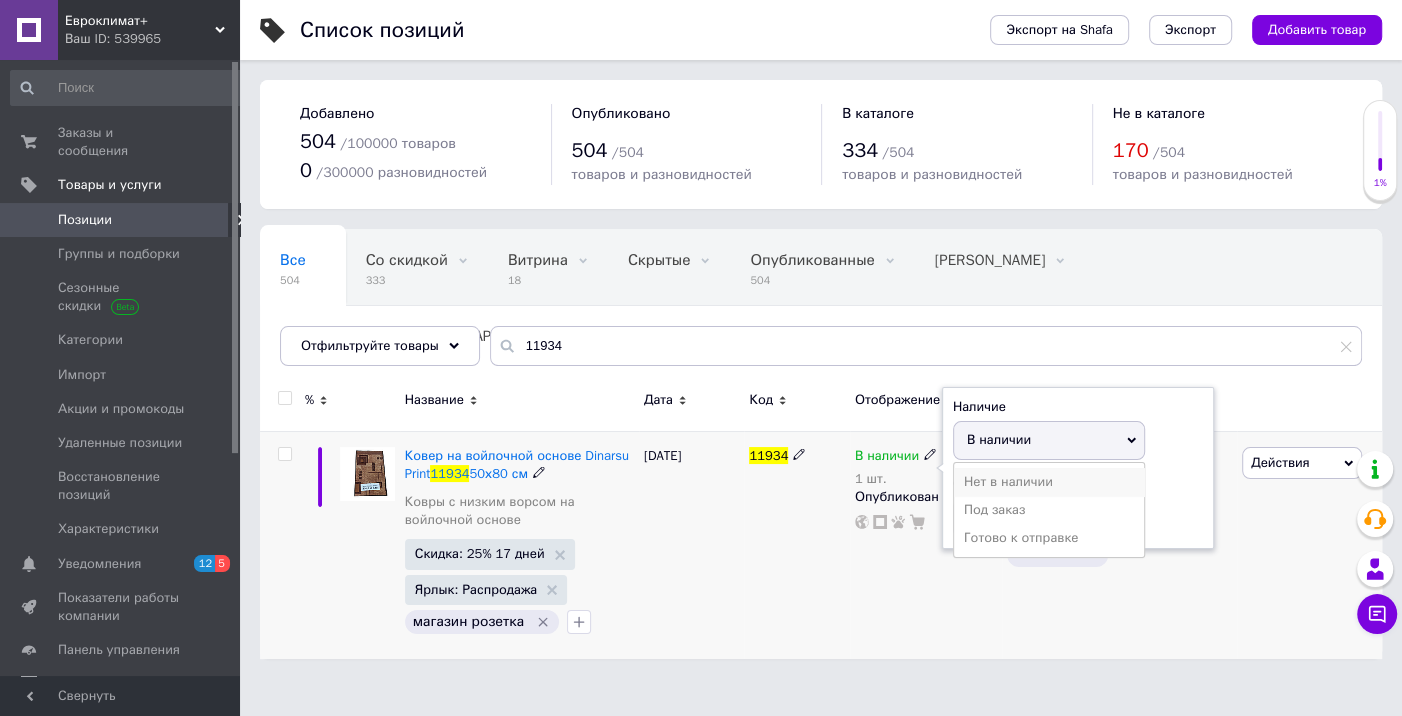 click on "Нет в наличии" at bounding box center [1049, 482] 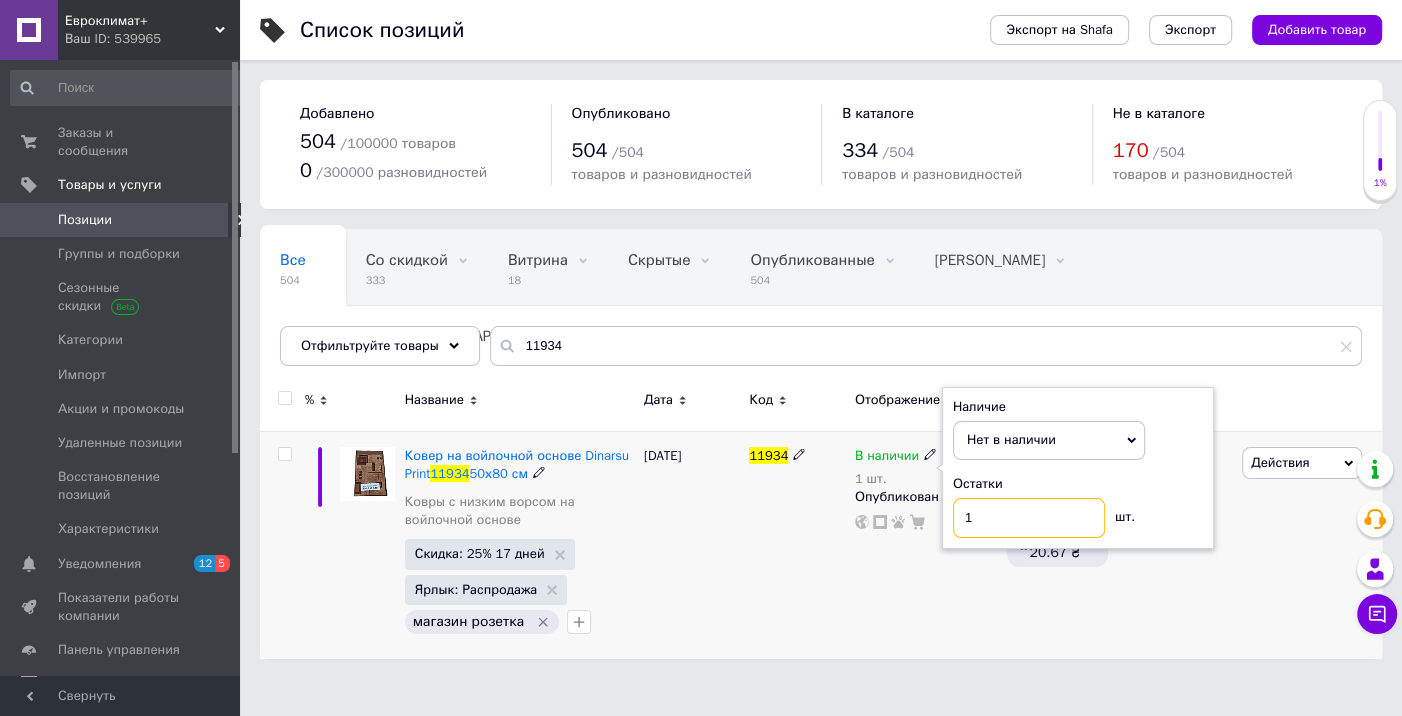click on "1" at bounding box center [1029, 518] 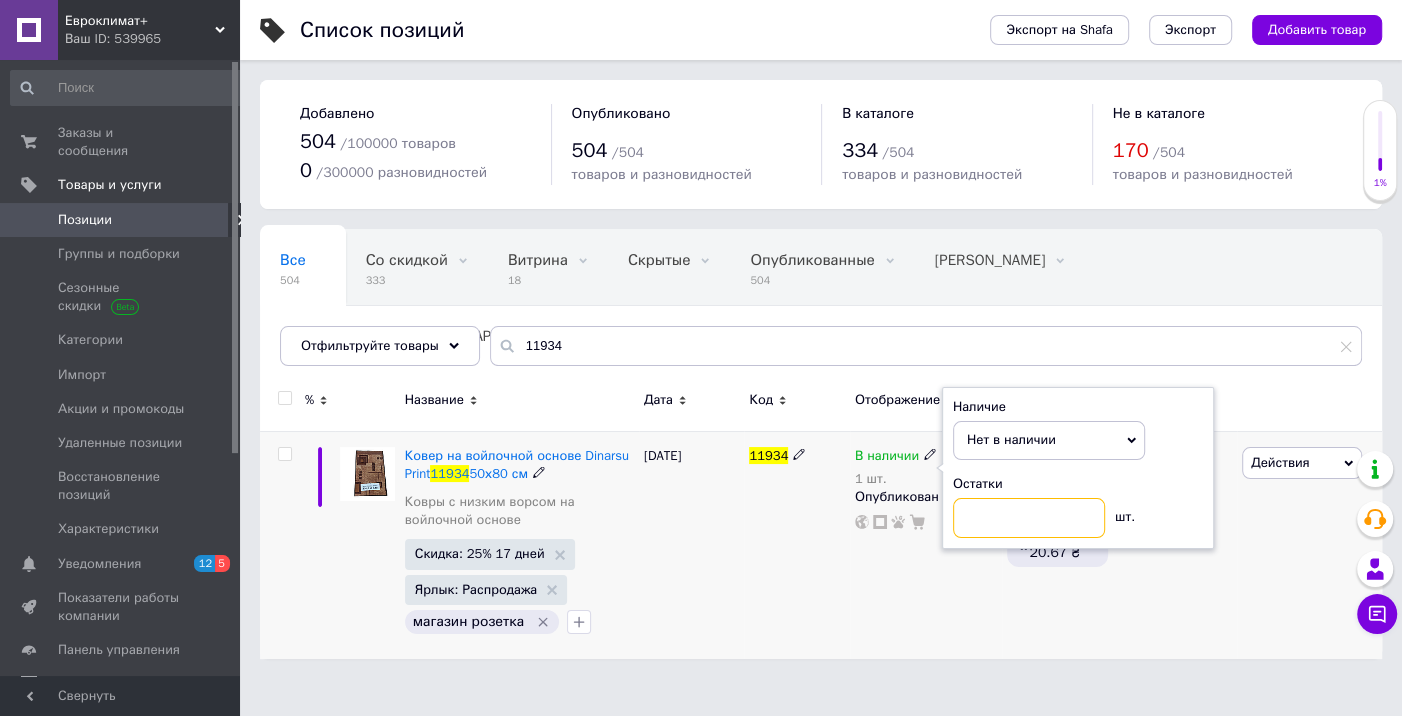 type 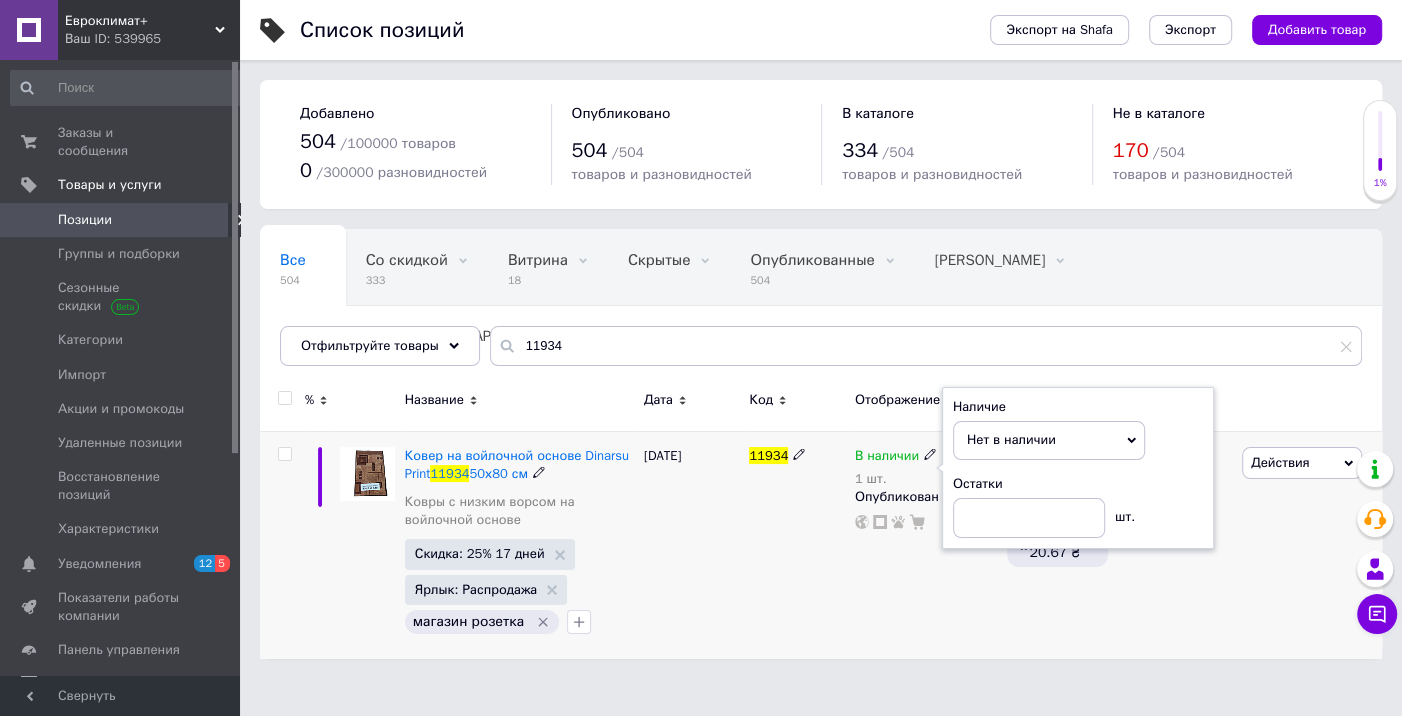 click on "В наличии 1 шт. Наличие Нет в наличии В наличии Под заказ Готово к отправке Остатки шт. Опубликован" at bounding box center [926, 545] 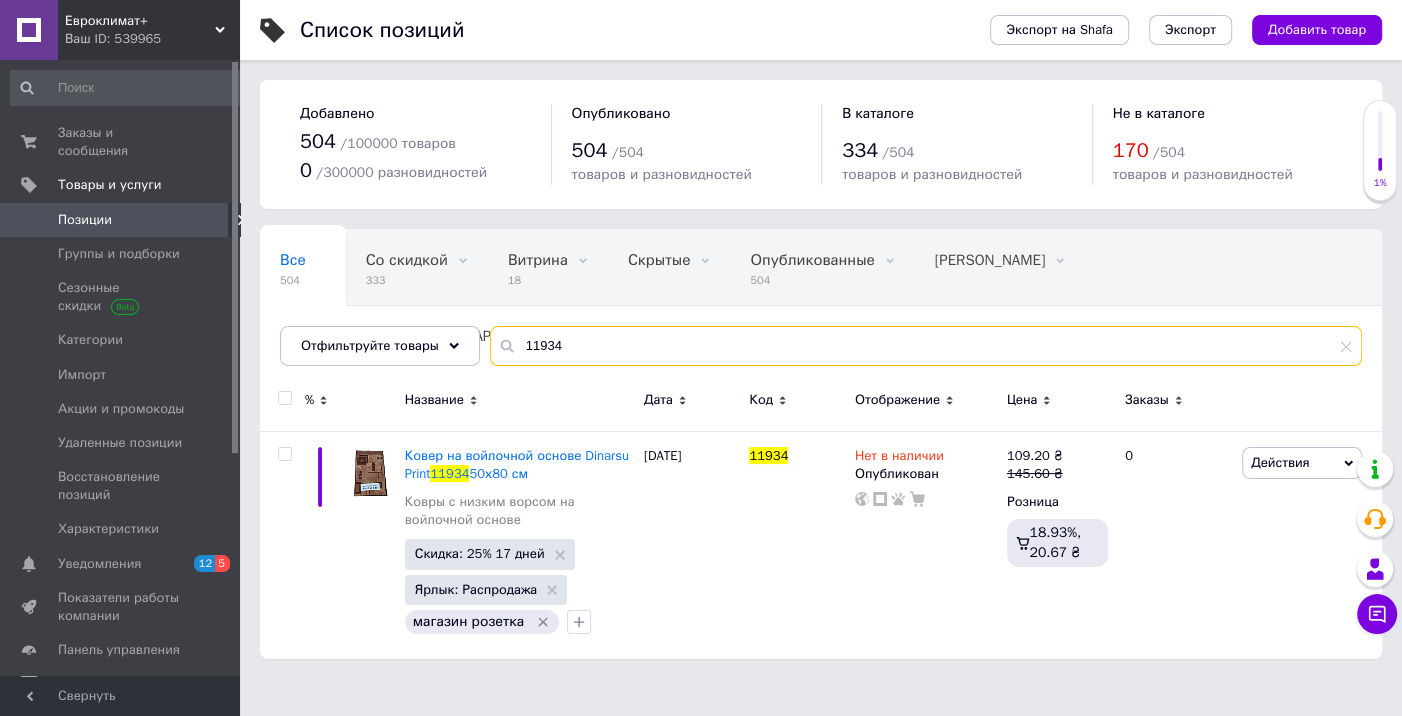 click on "11934" at bounding box center (926, 346) 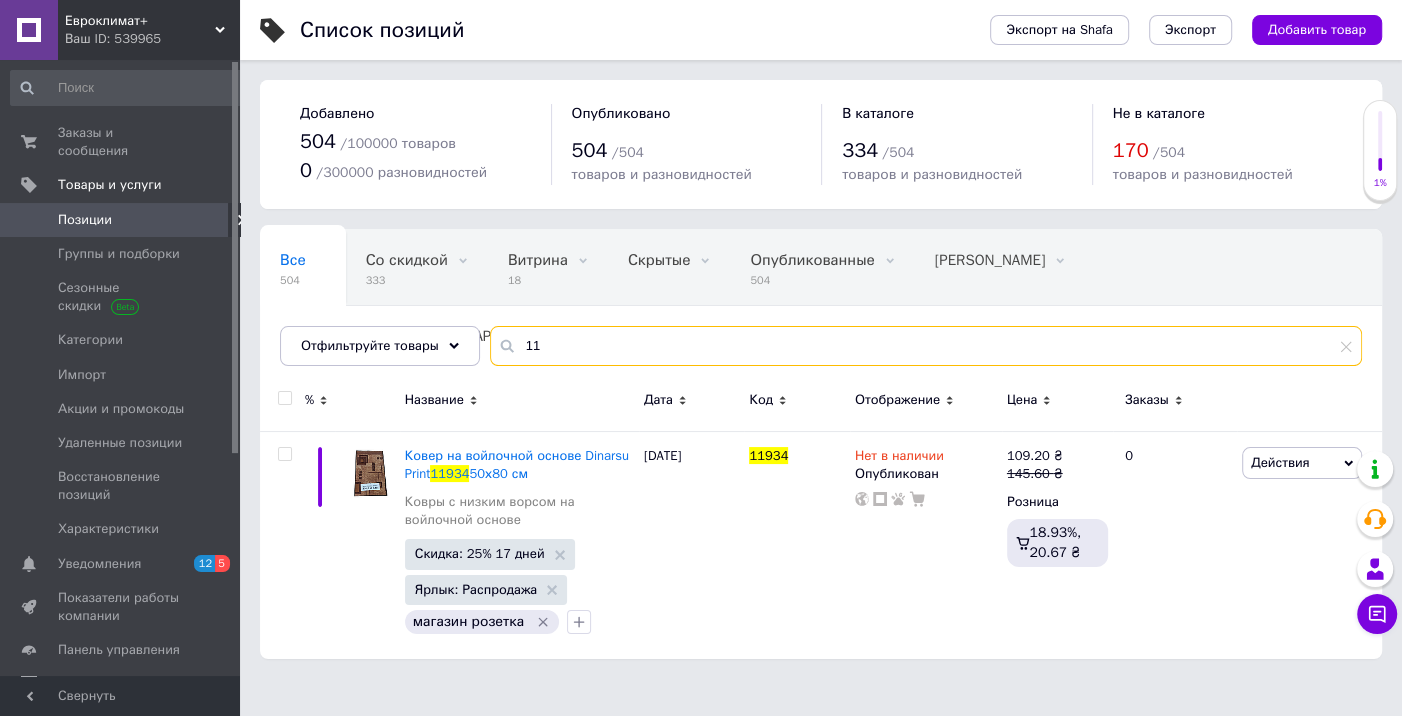 type on "1" 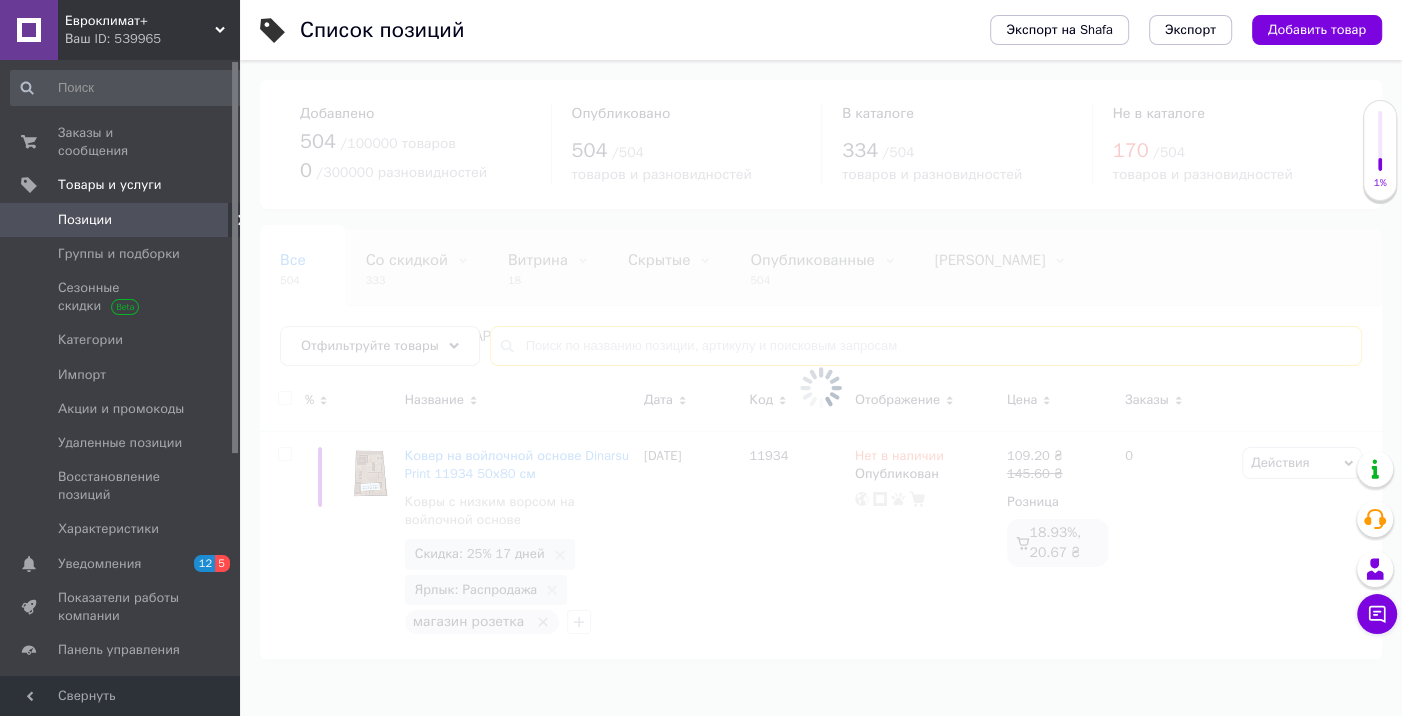 click at bounding box center (926, 346) 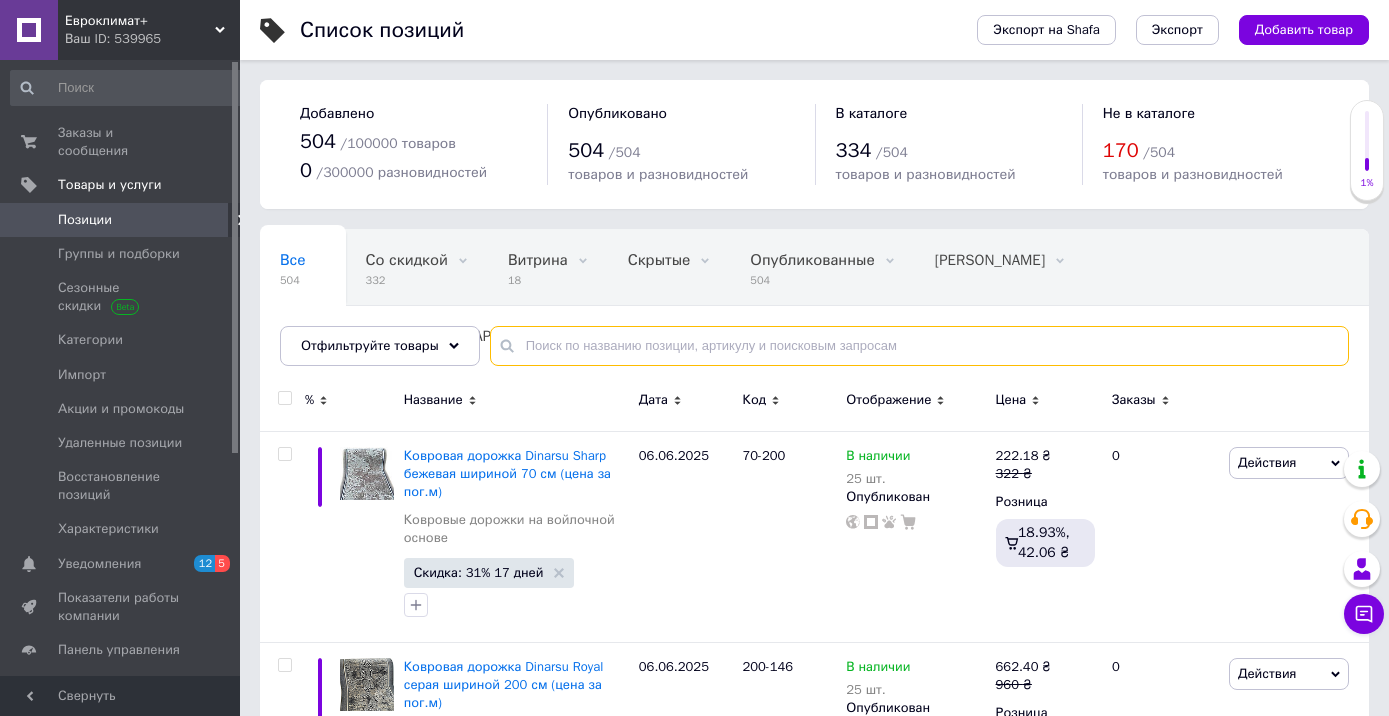 paste on "11093" 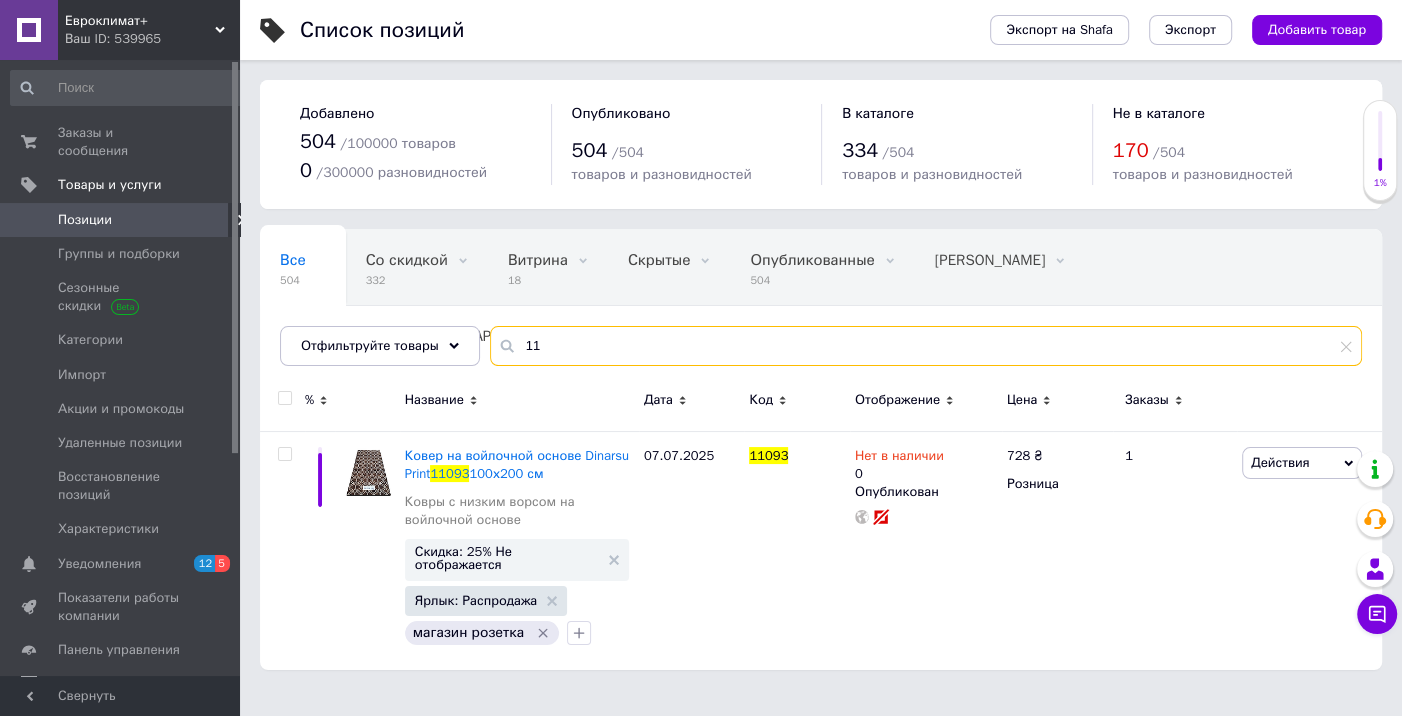 type on "1" 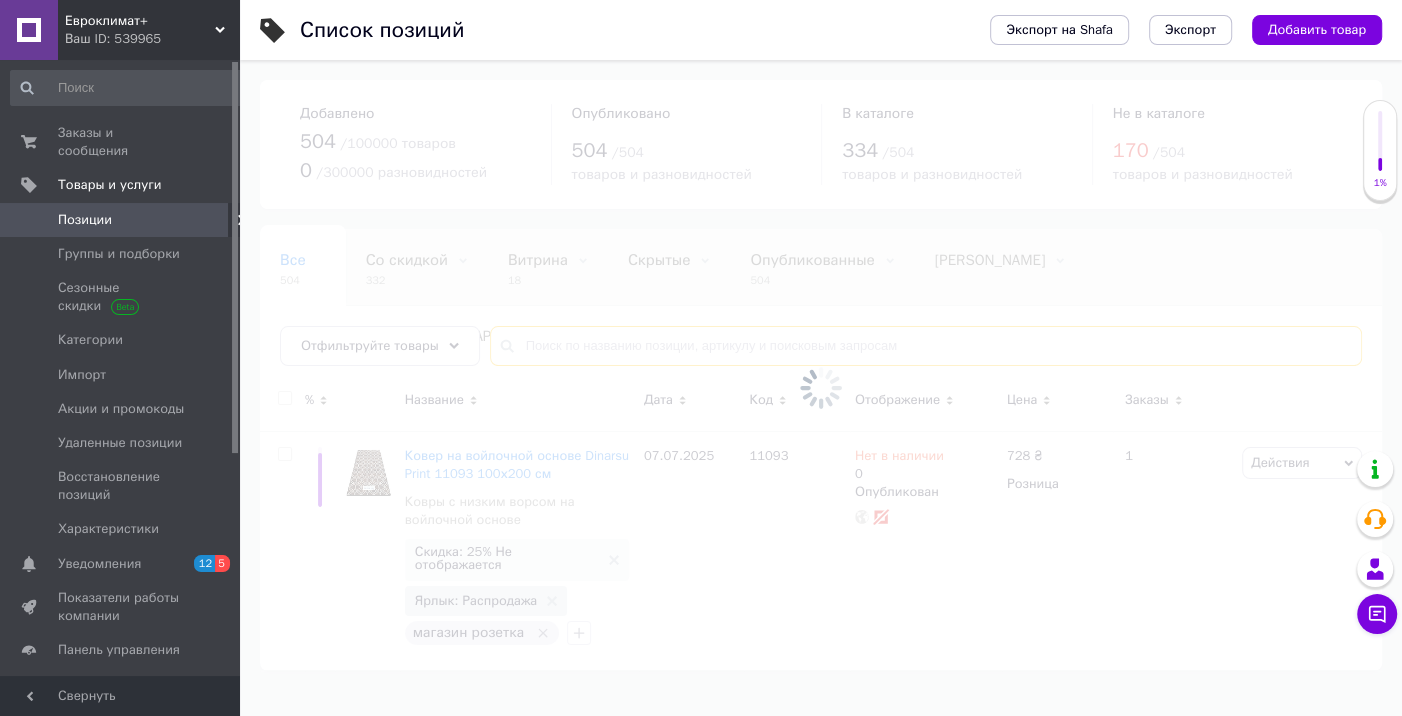 click at bounding box center (926, 346) 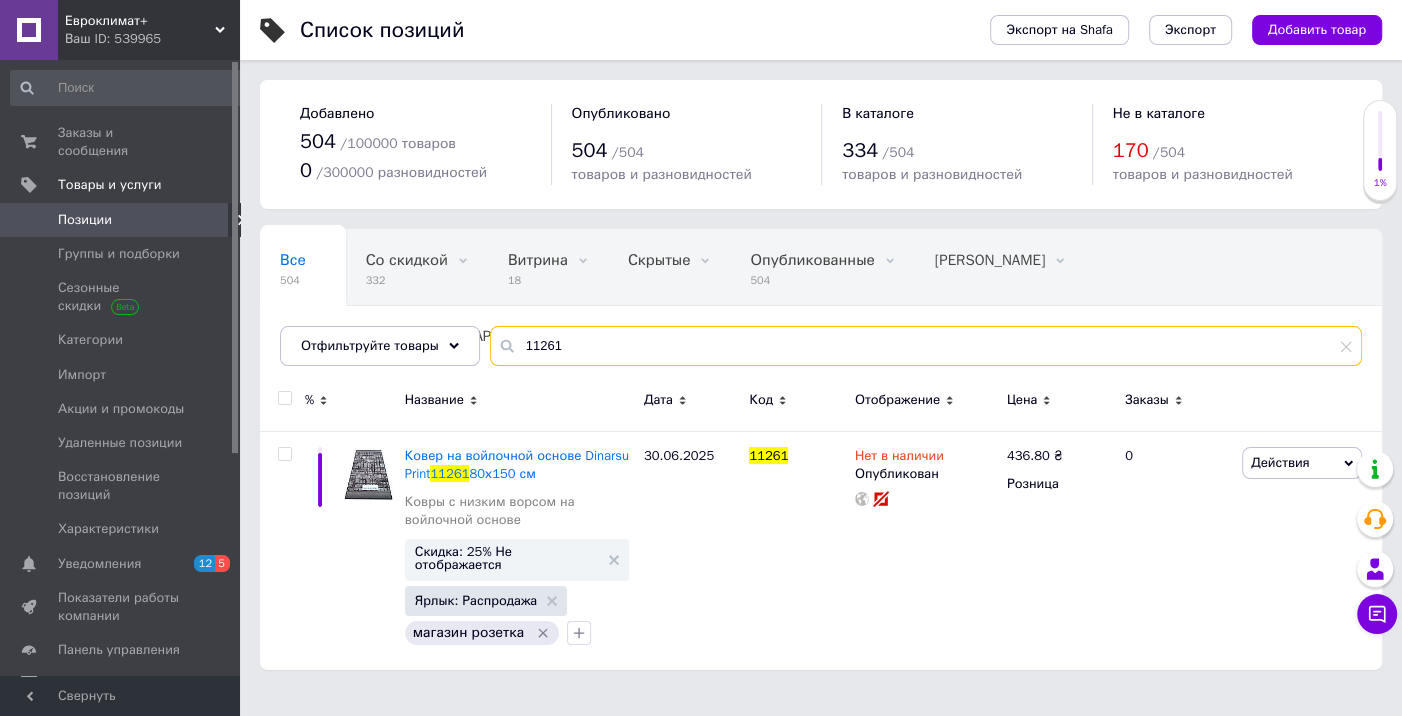 type on "11261" 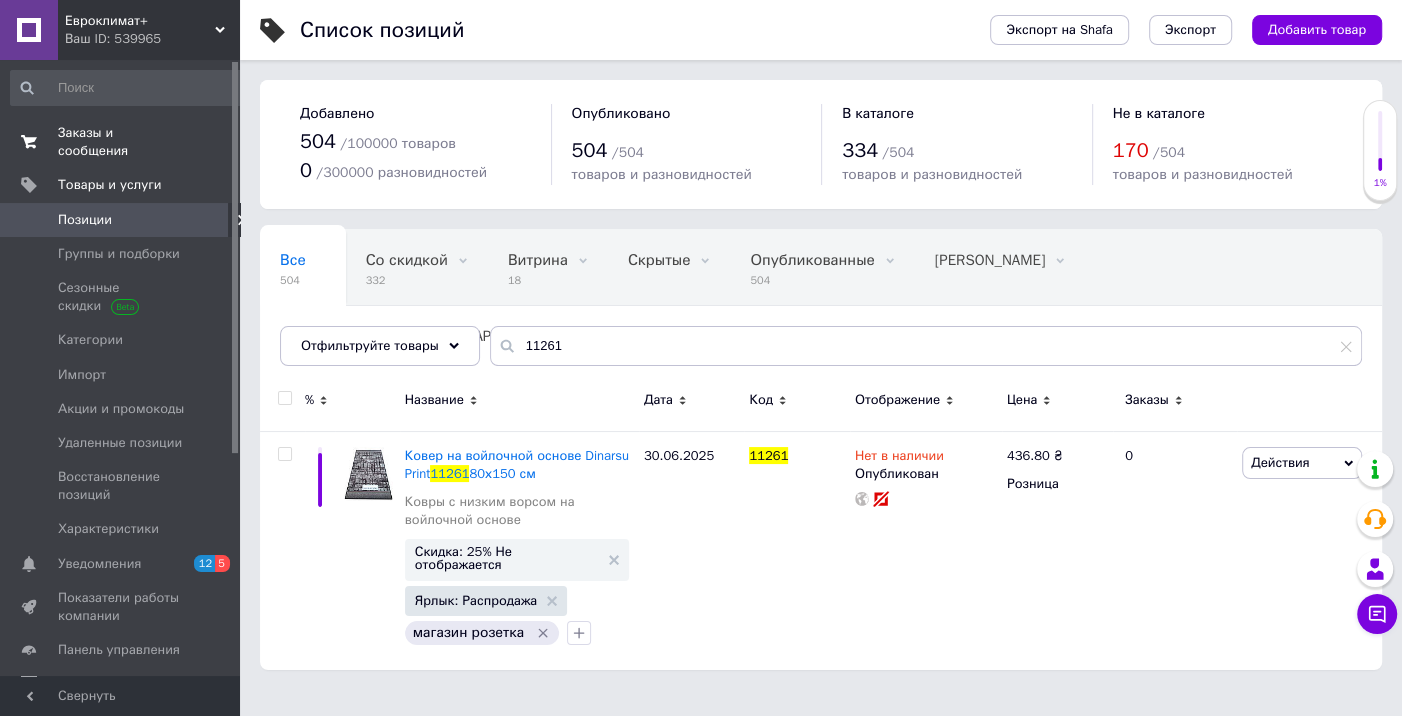 click on "Заказы и сообщения" at bounding box center (121, 142) 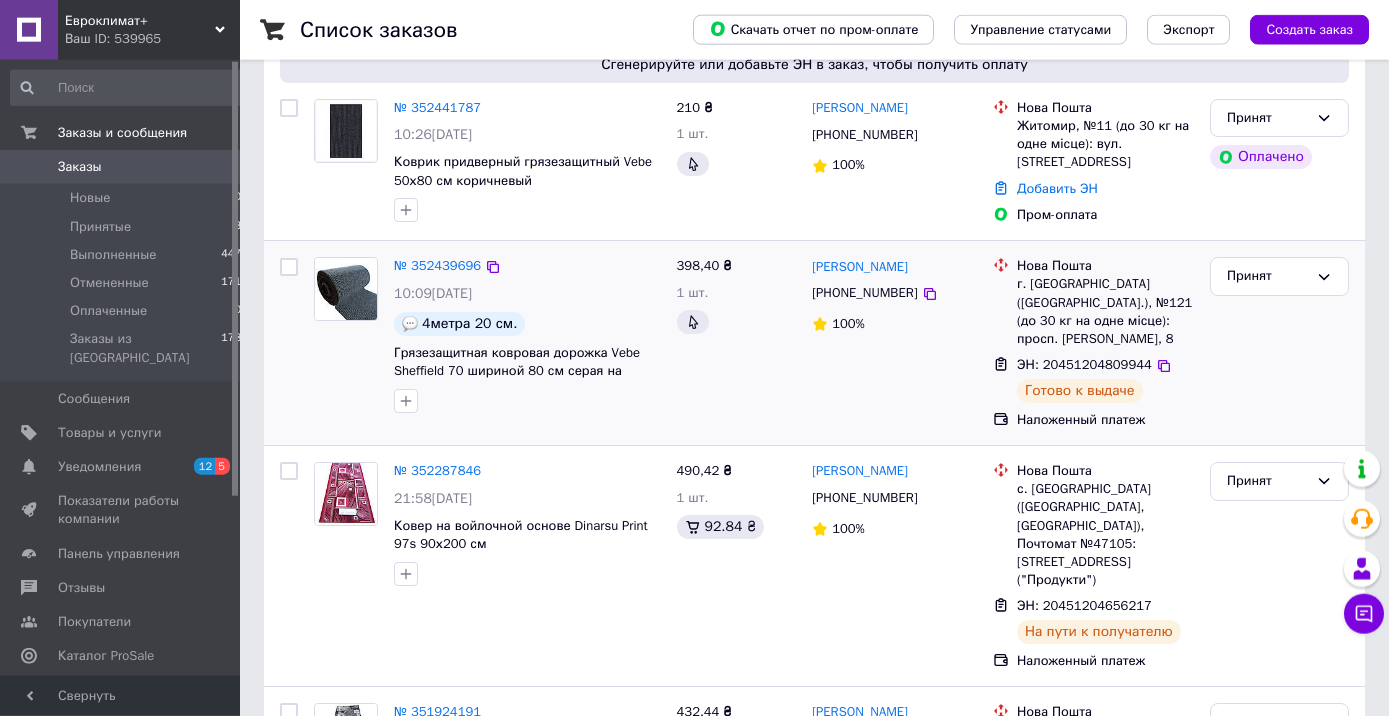scroll, scrollTop: 324, scrollLeft: 0, axis: vertical 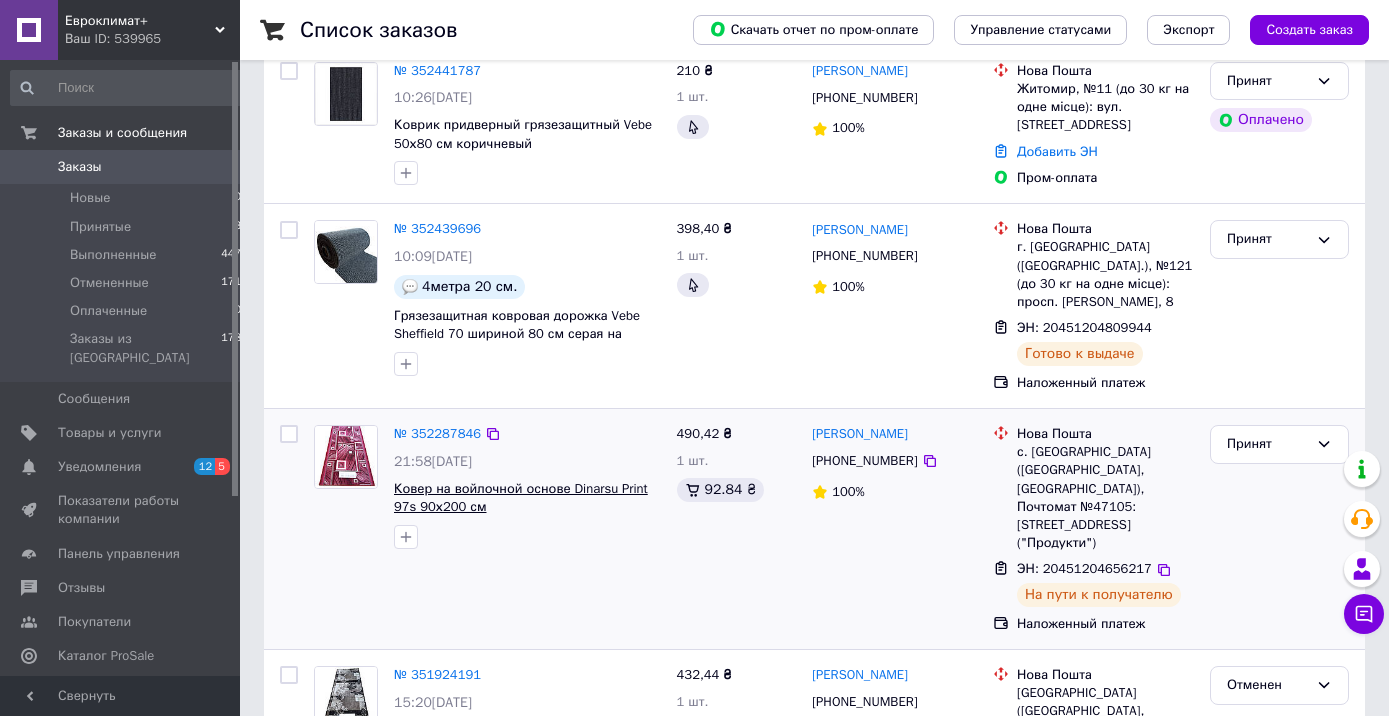 click on "Ковер на войлочной основе Dinarsu Print 97s 90х200 см" at bounding box center (521, 498) 